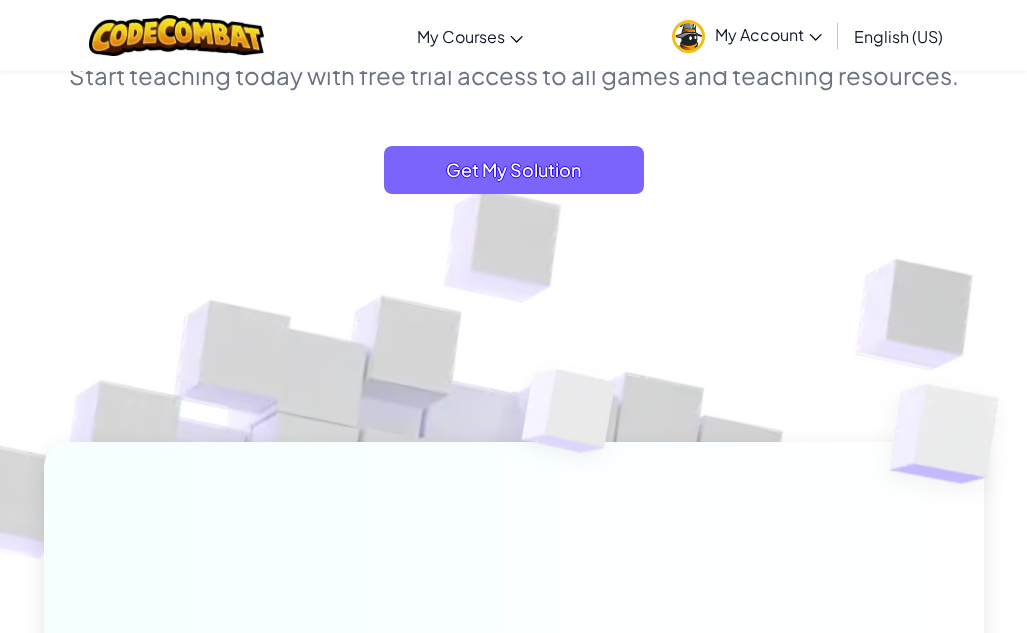 scroll, scrollTop: 300, scrollLeft: 0, axis: vertical 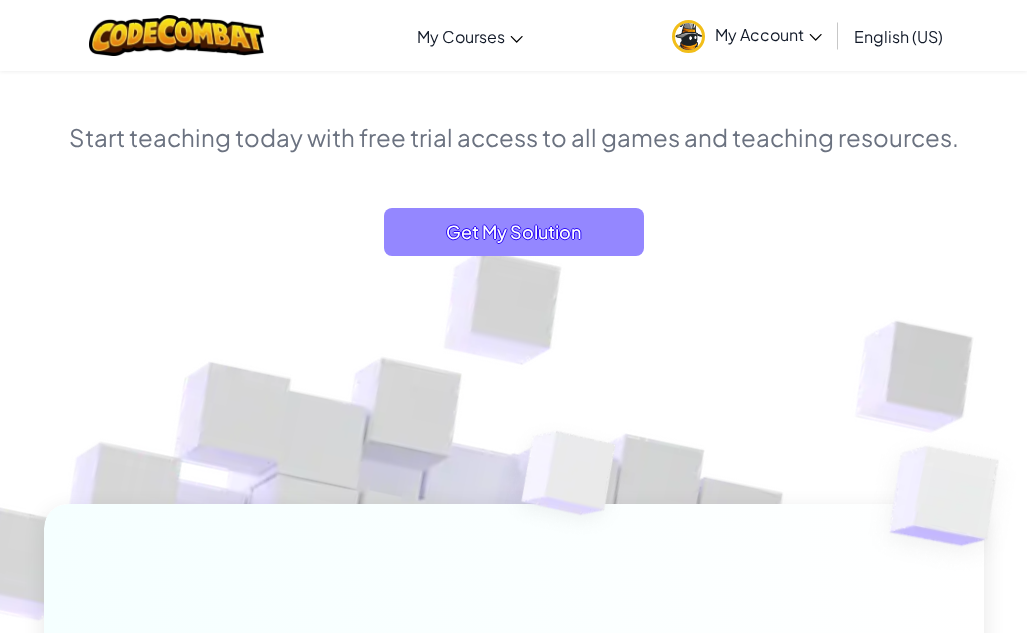 click on "Get My Solution" at bounding box center [514, 232] 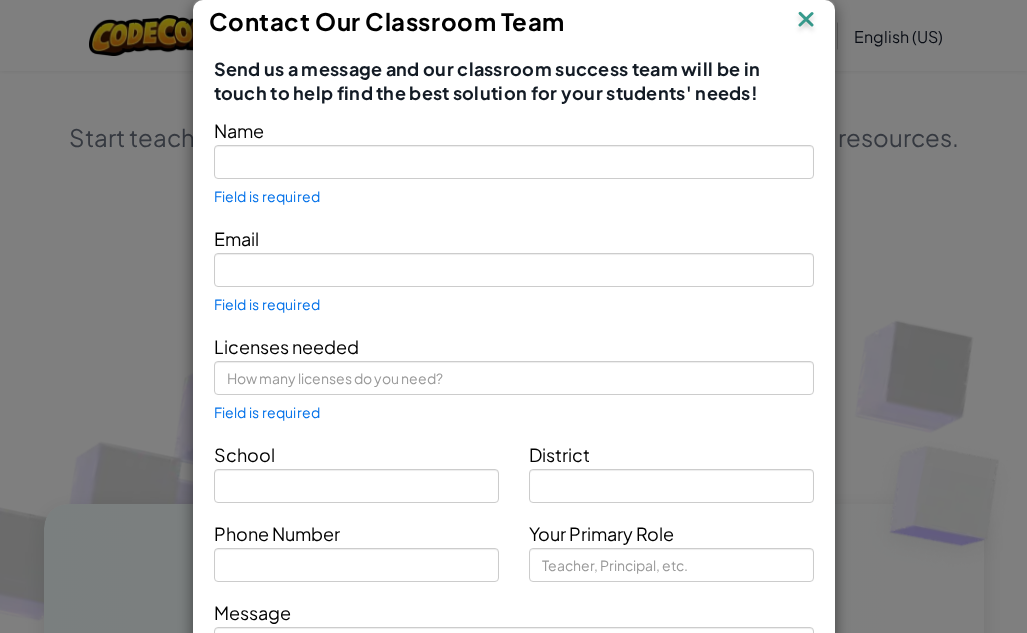 type on "dionne.gayle.lewis@gmail.com" 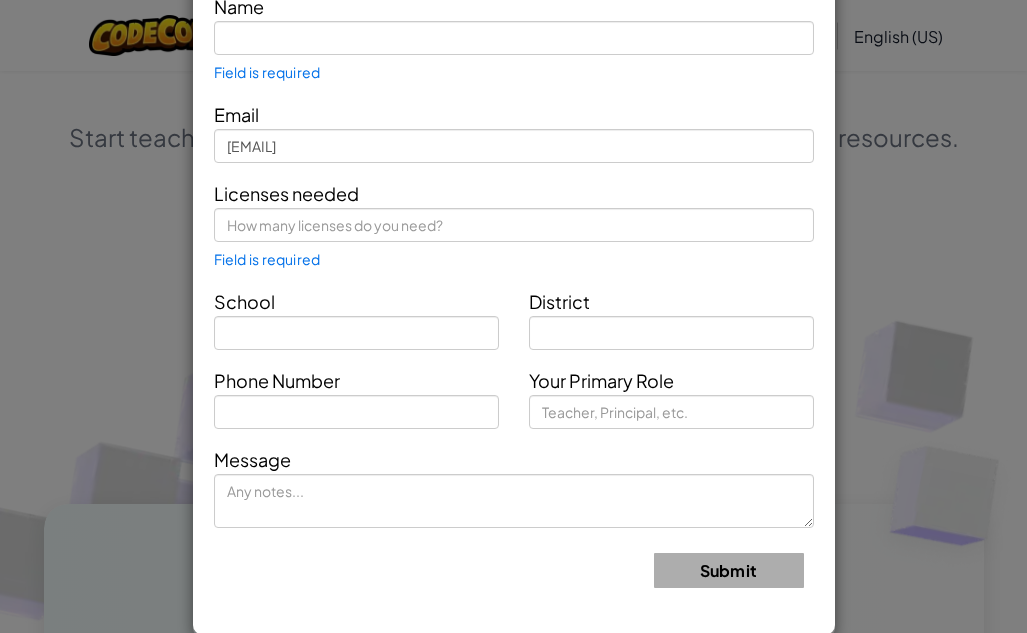 scroll, scrollTop: 126, scrollLeft: 0, axis: vertical 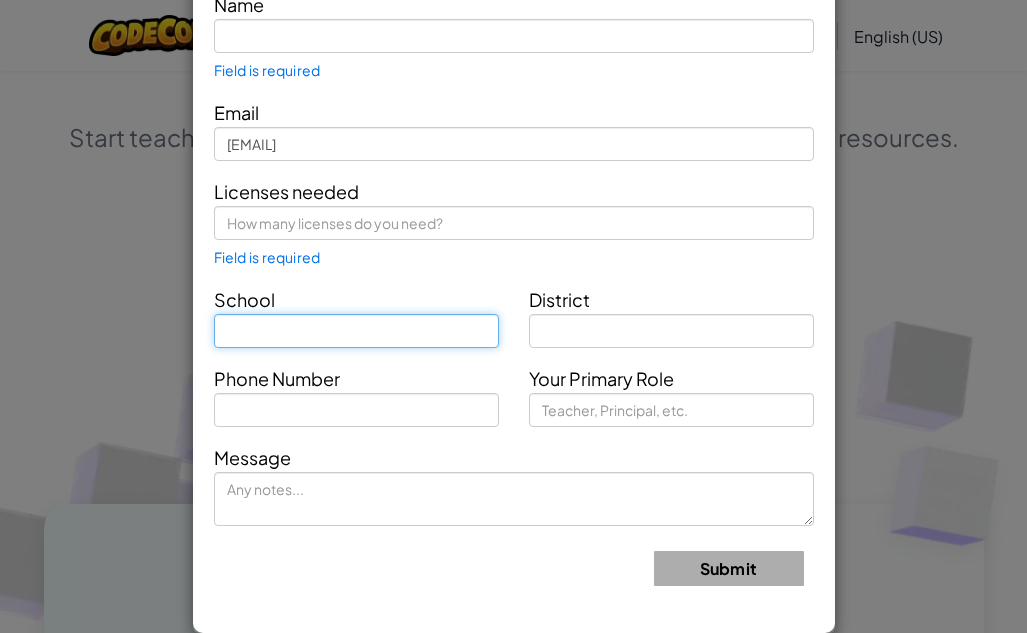 click at bounding box center [356, 331] 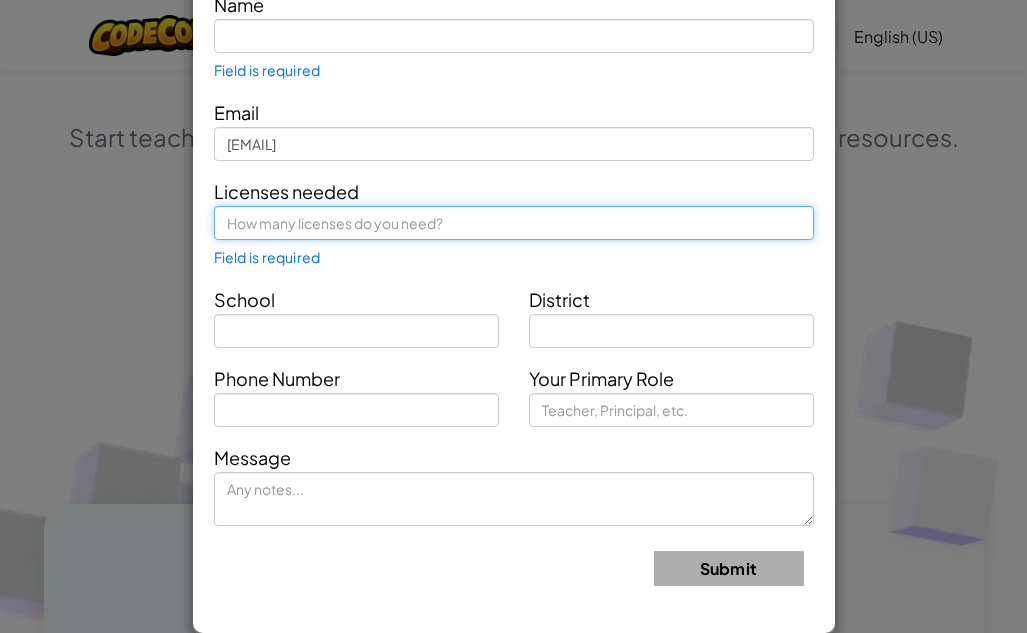 click at bounding box center [514, 223] 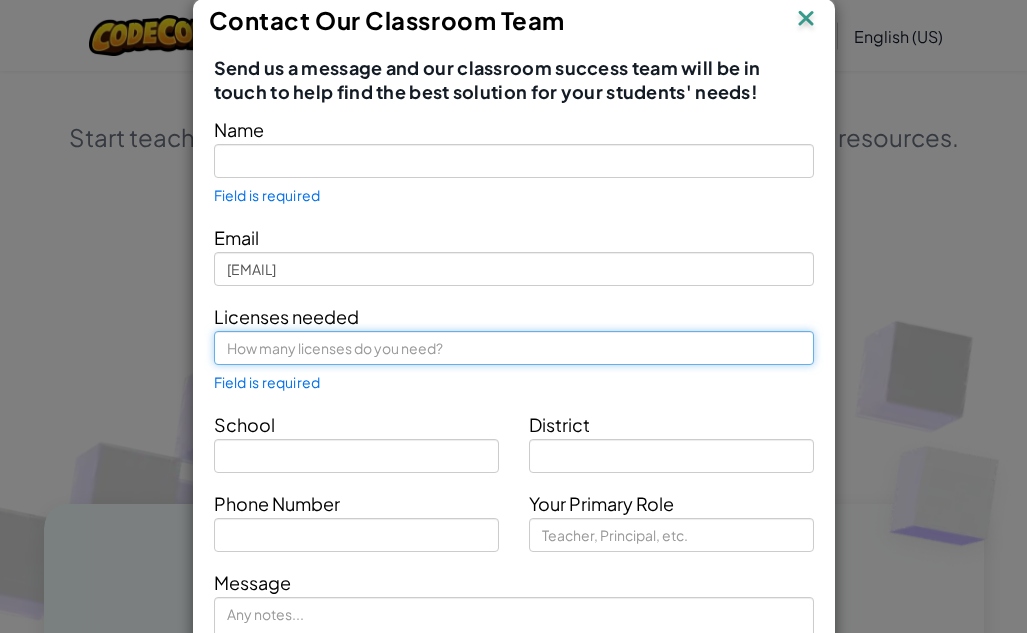 scroll, scrollTop: 0, scrollLeft: 0, axis: both 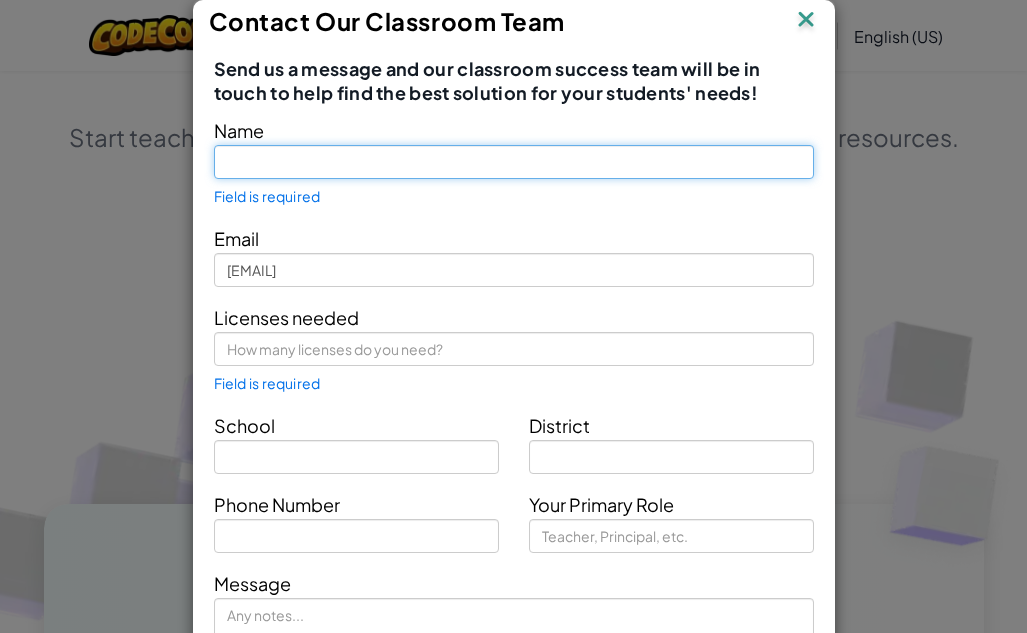 click at bounding box center [514, 162] 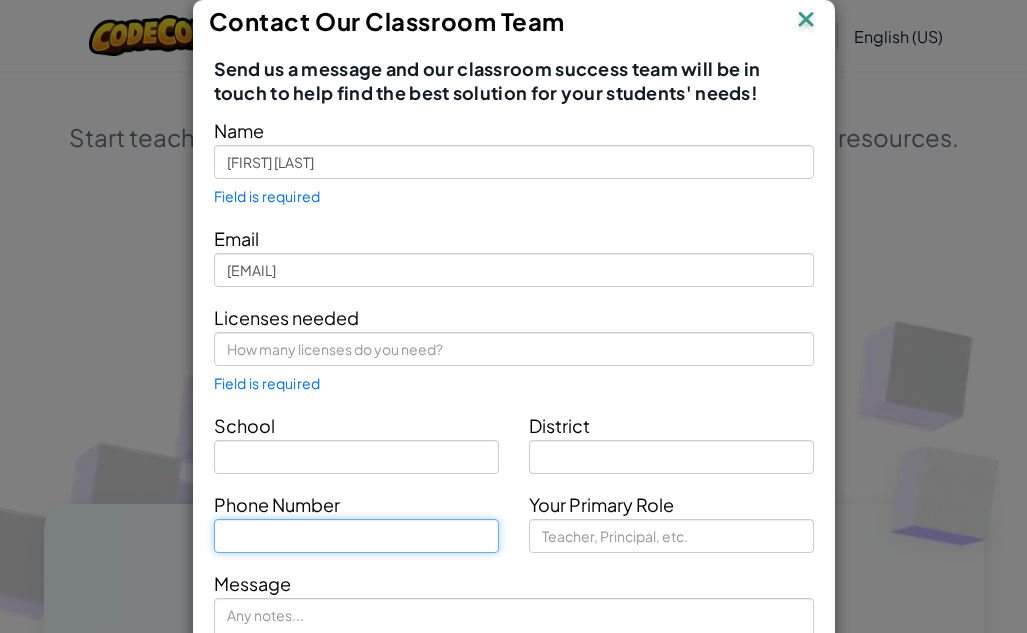 type on "4073535845" 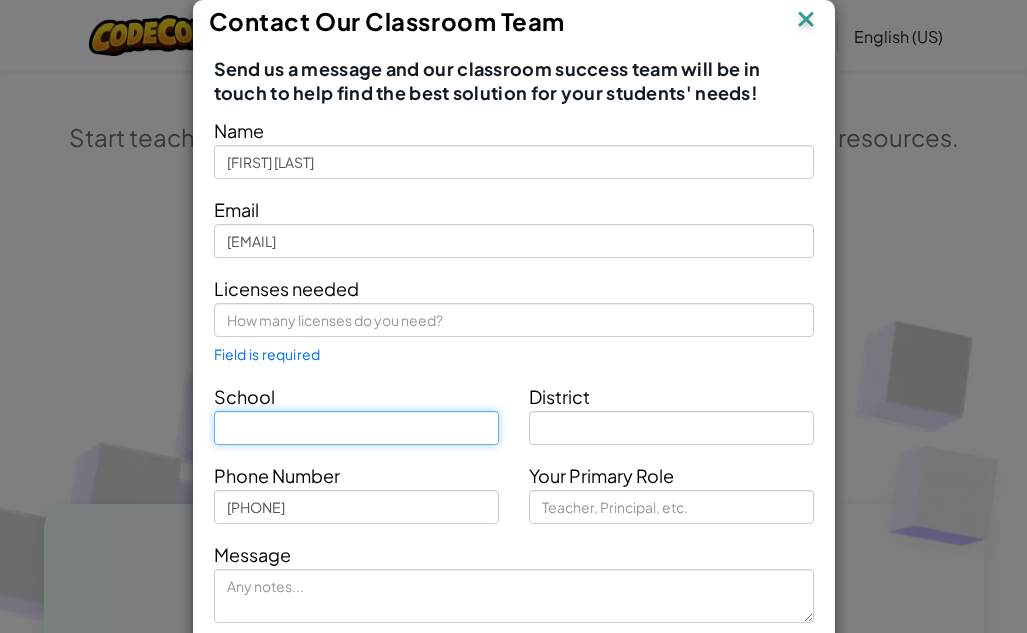 click at bounding box center (356, 428) 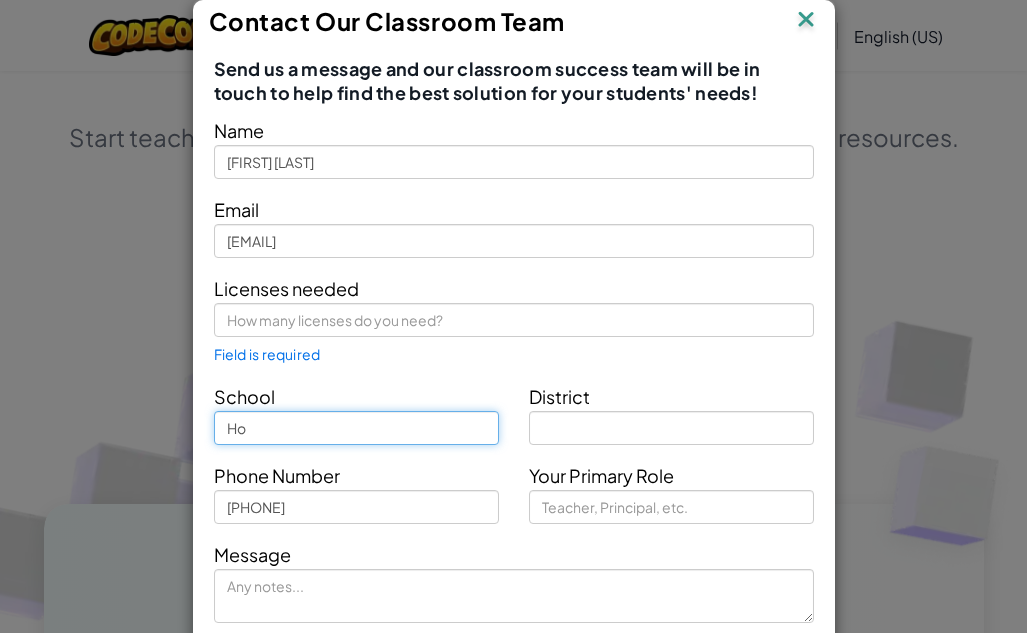 type on "Ho" 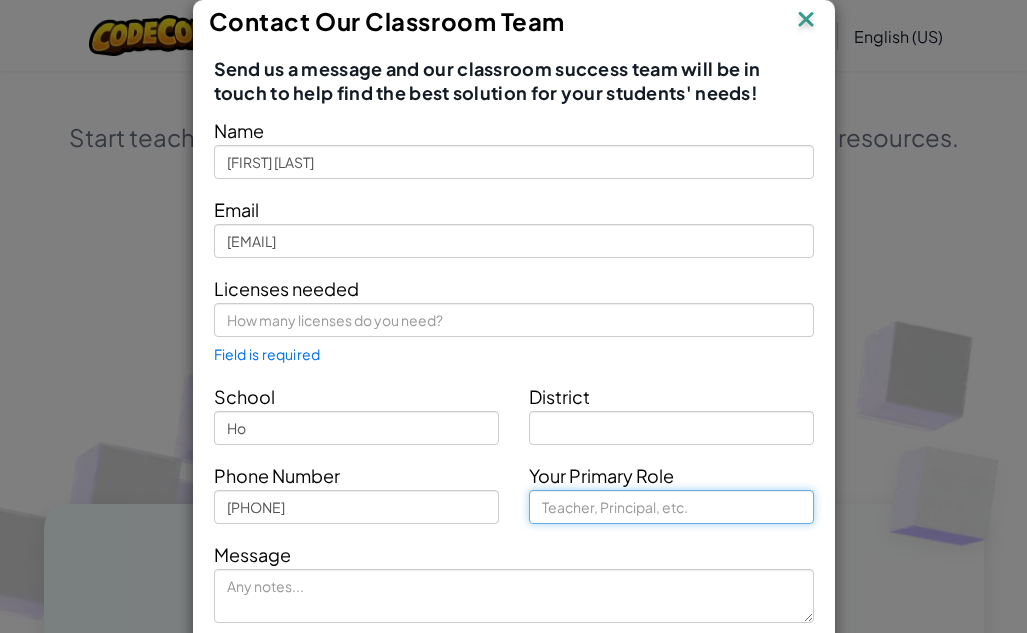 click at bounding box center [671, 507] 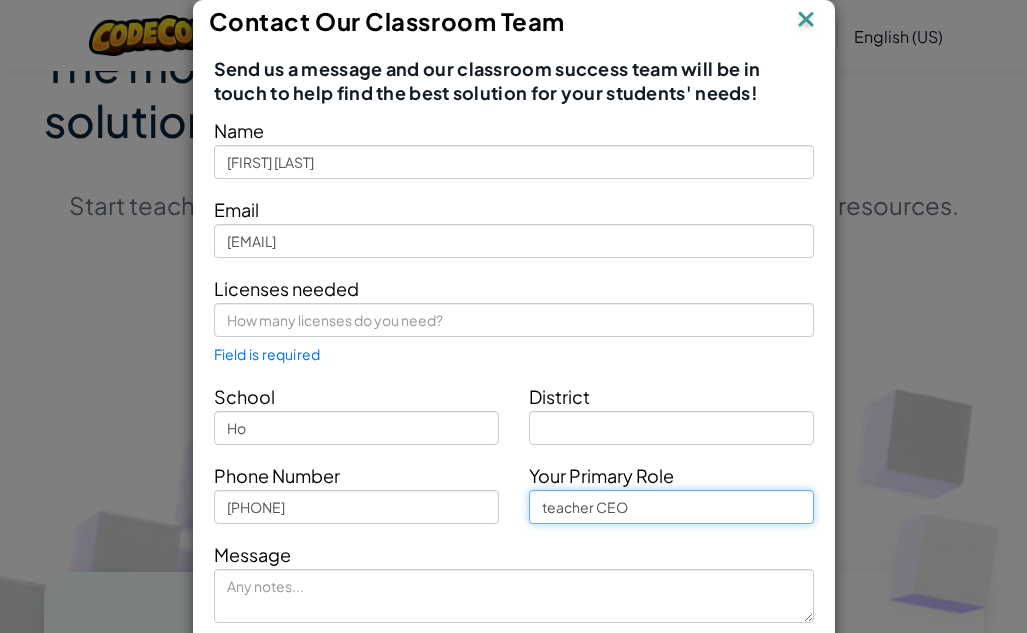 scroll, scrollTop: 200, scrollLeft: 0, axis: vertical 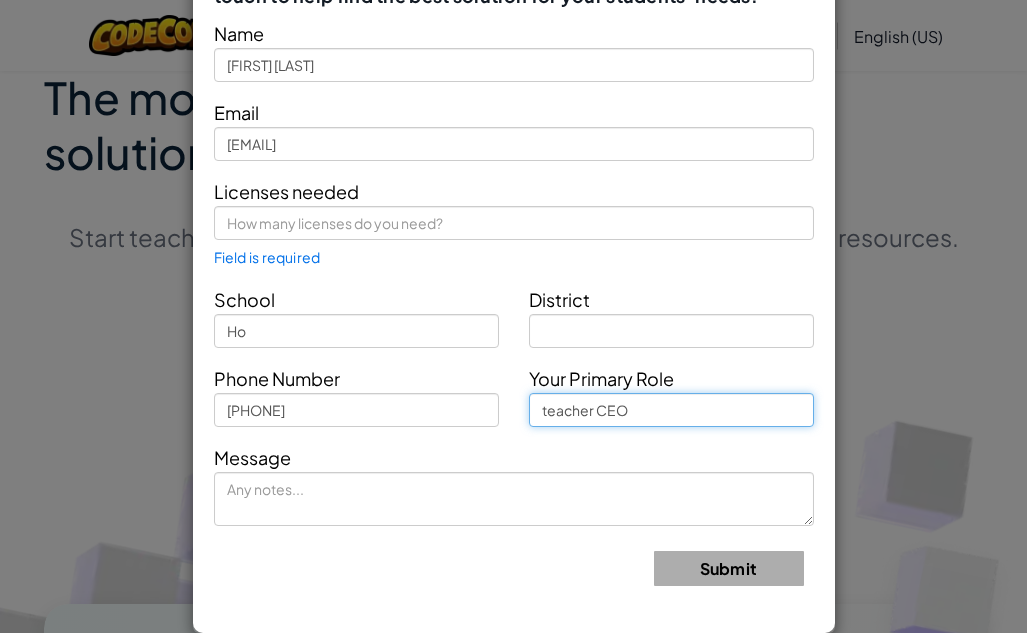 type on "teacher CEO" 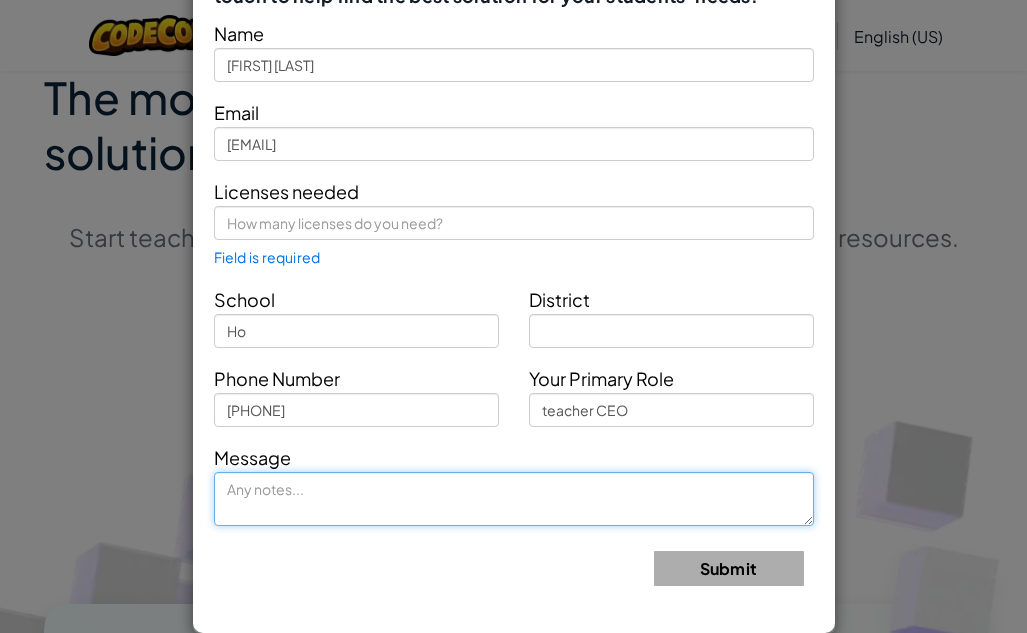 click at bounding box center (514, 499) 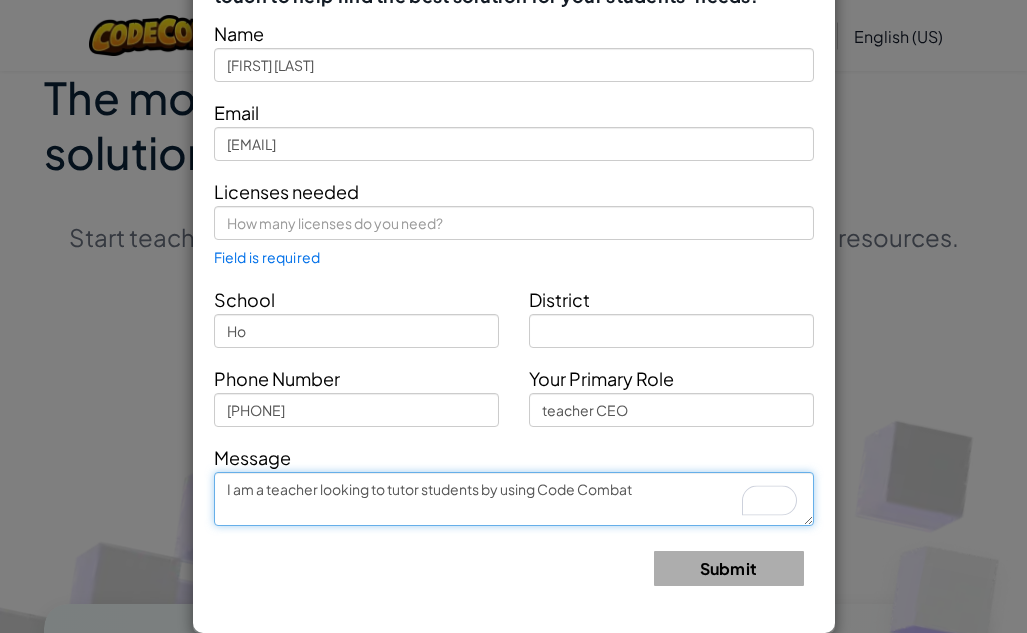 type on "I am a teacher looking to tutor students by using Code Combat" 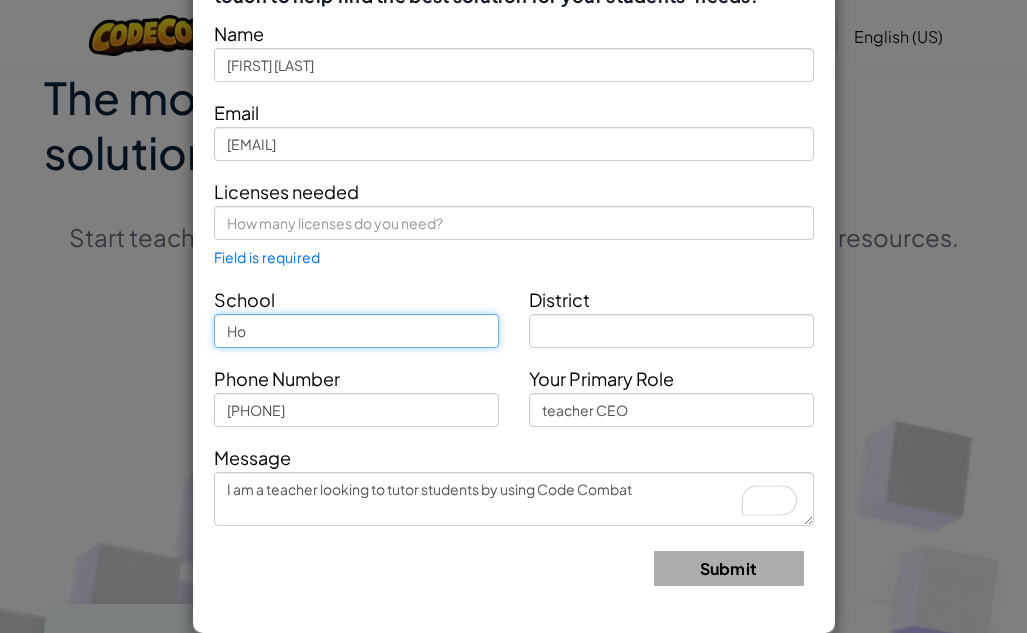click on "Ho" at bounding box center (356, 331) 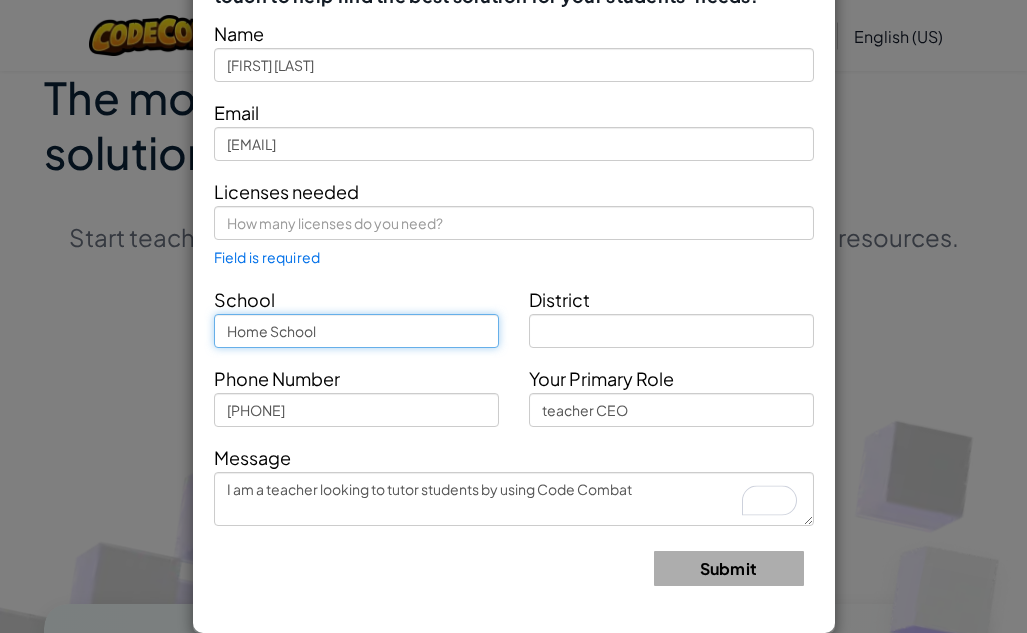 click on "Home School" at bounding box center (356, 331) 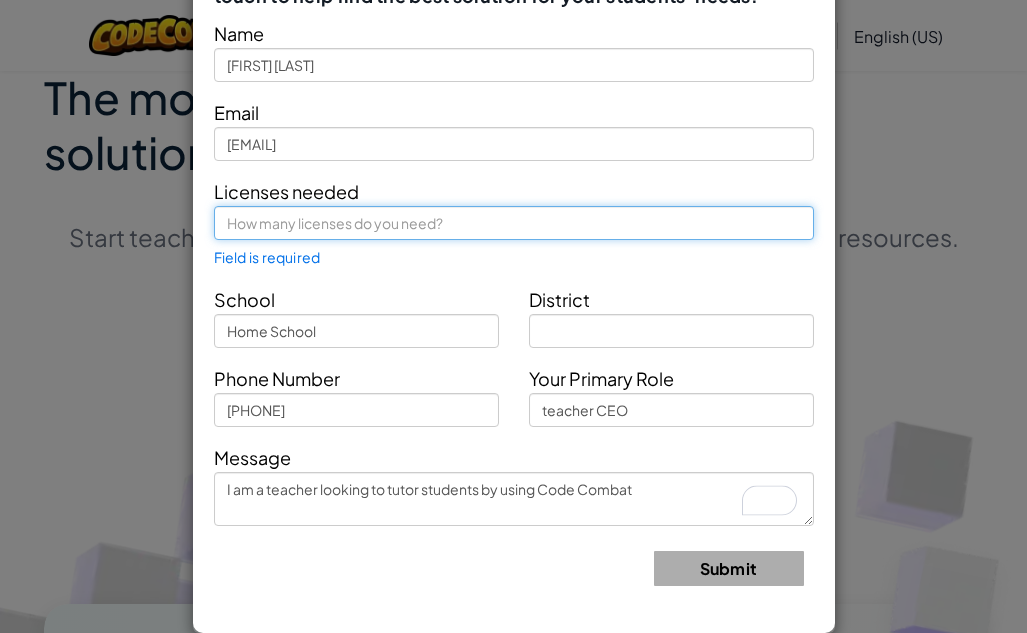 click at bounding box center (514, 223) 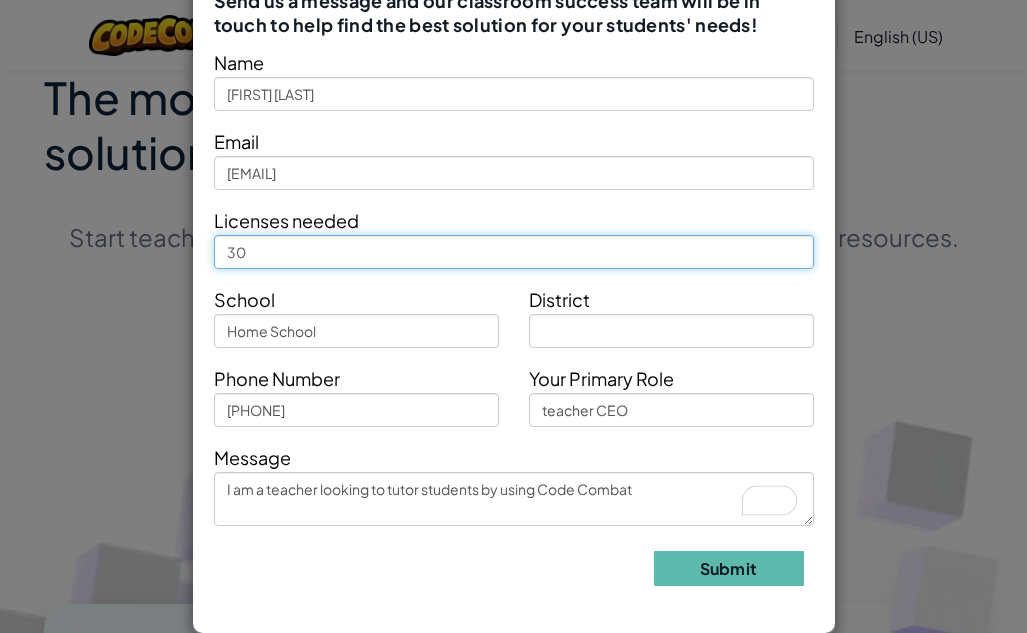 scroll, scrollTop: 68, scrollLeft: 0, axis: vertical 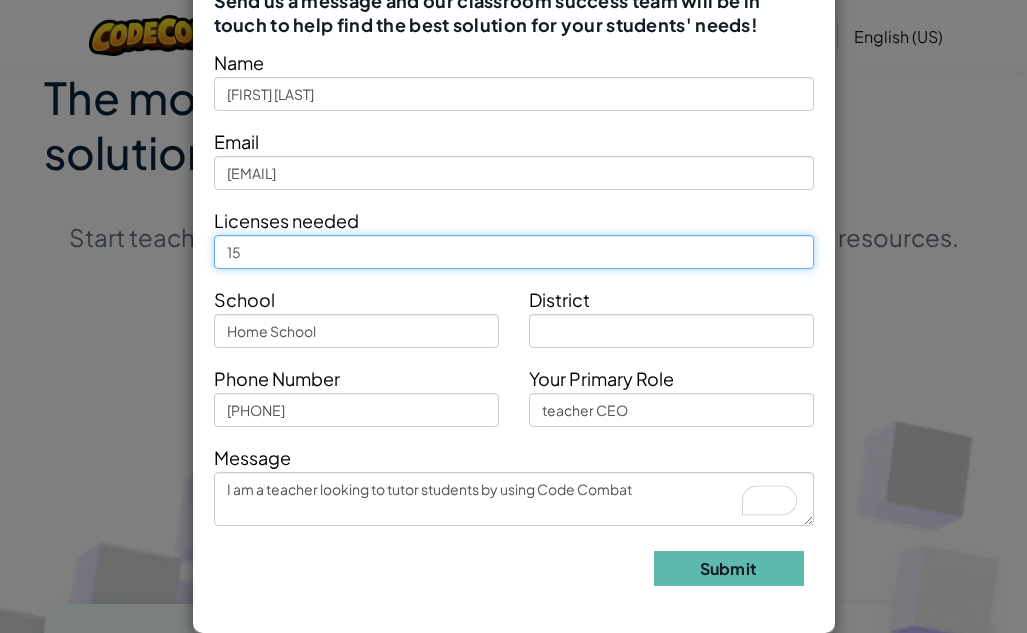 type on "1" 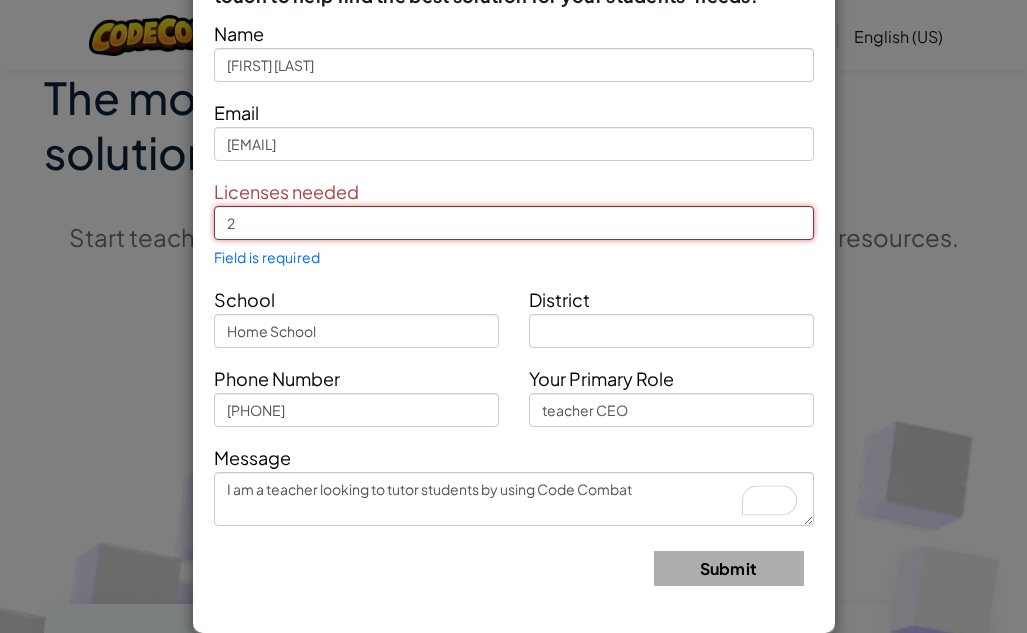 scroll, scrollTop: 68, scrollLeft: 0, axis: vertical 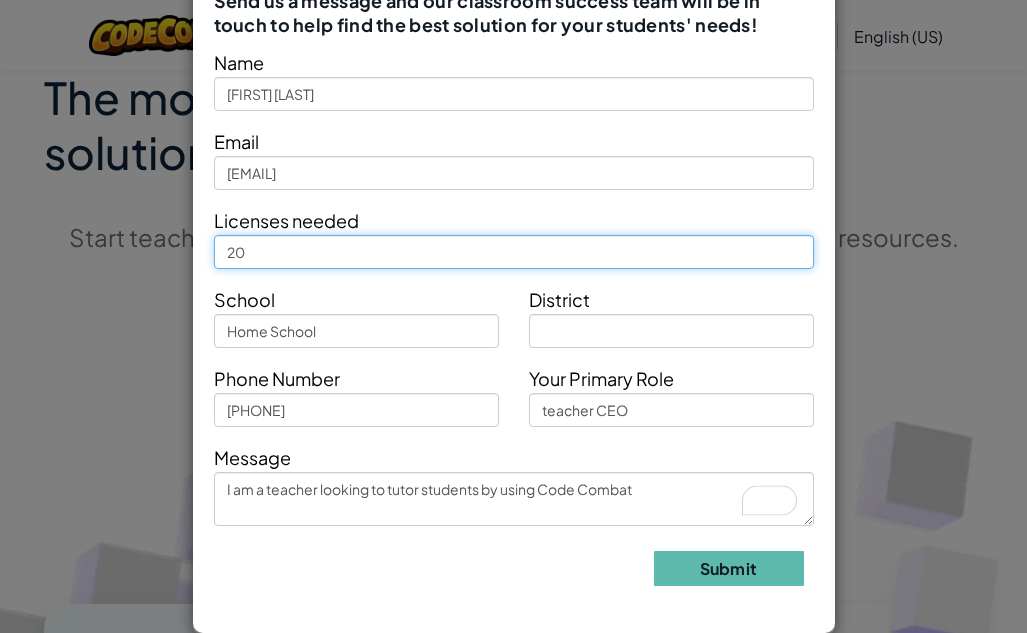 type on "2" 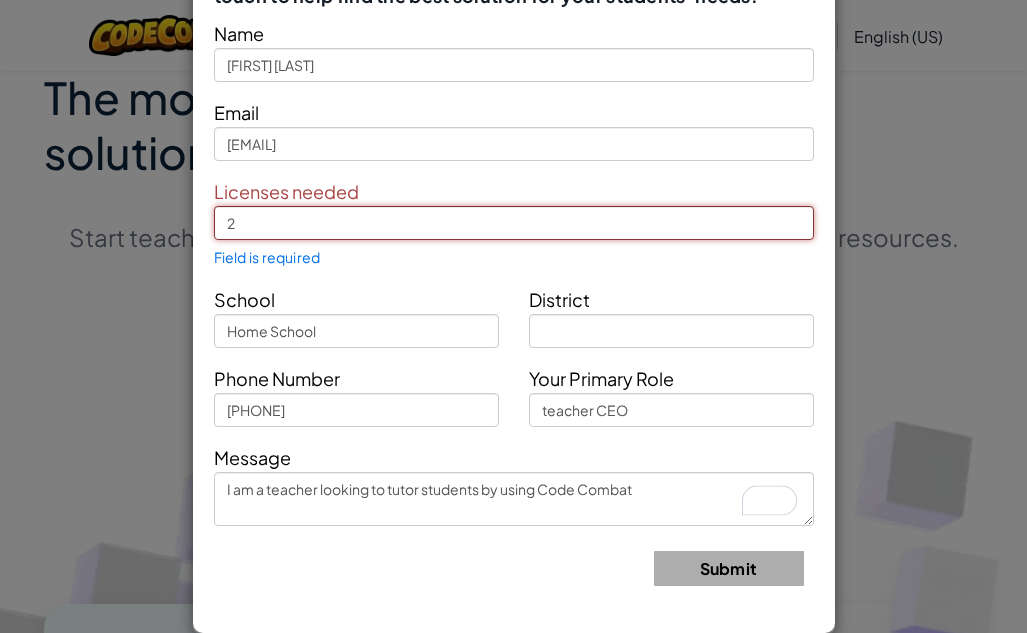 scroll, scrollTop: 68, scrollLeft: 0, axis: vertical 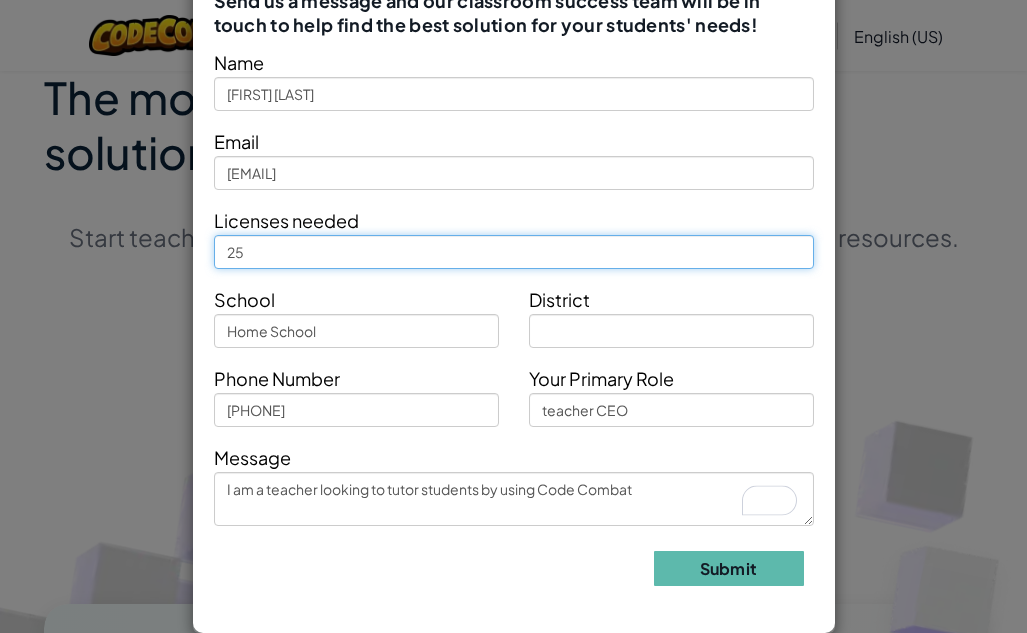 type on "2" 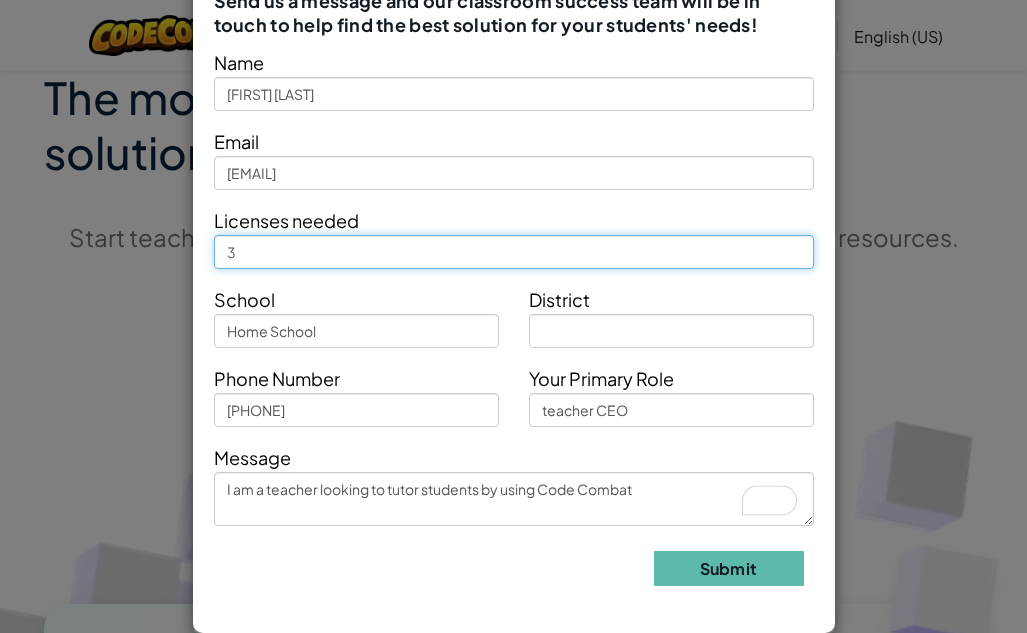 scroll, scrollTop: 68, scrollLeft: 0, axis: vertical 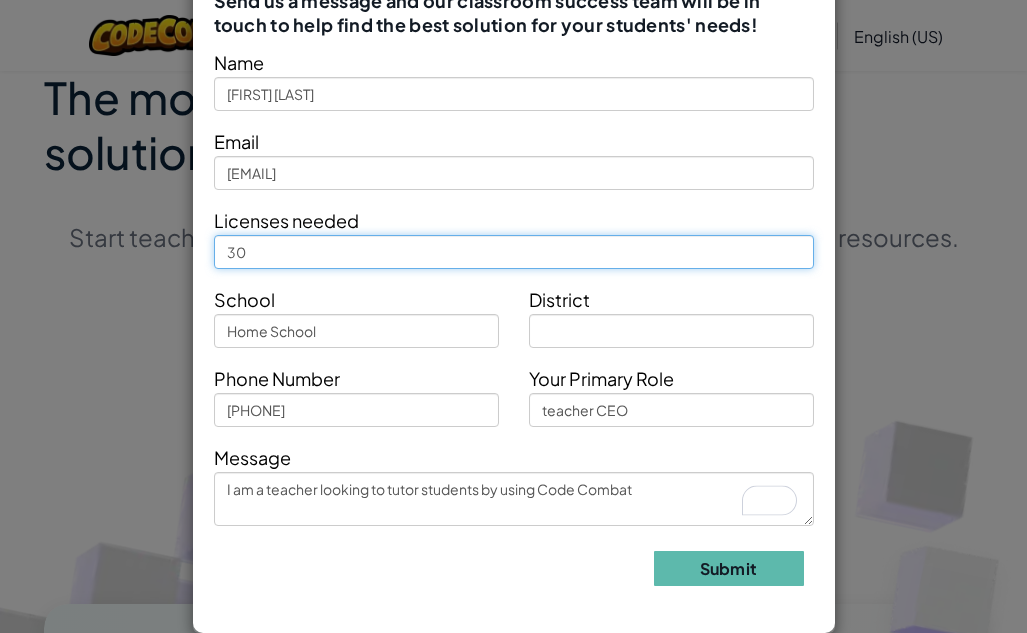 type on "30" 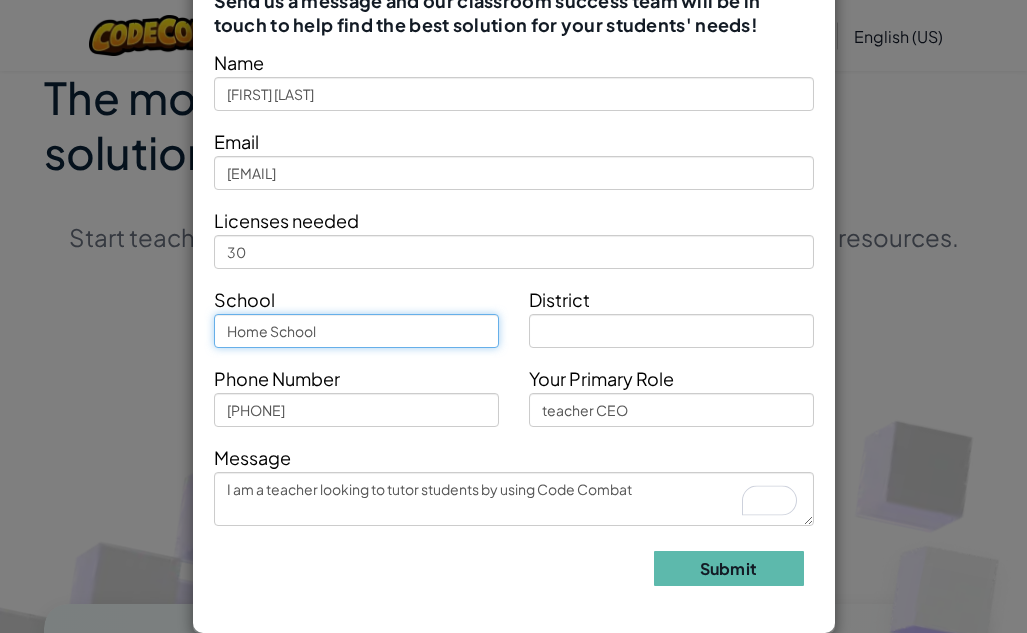 drag, startPoint x: 319, startPoint y: 325, endPoint x: 279, endPoint y: 334, distance: 41 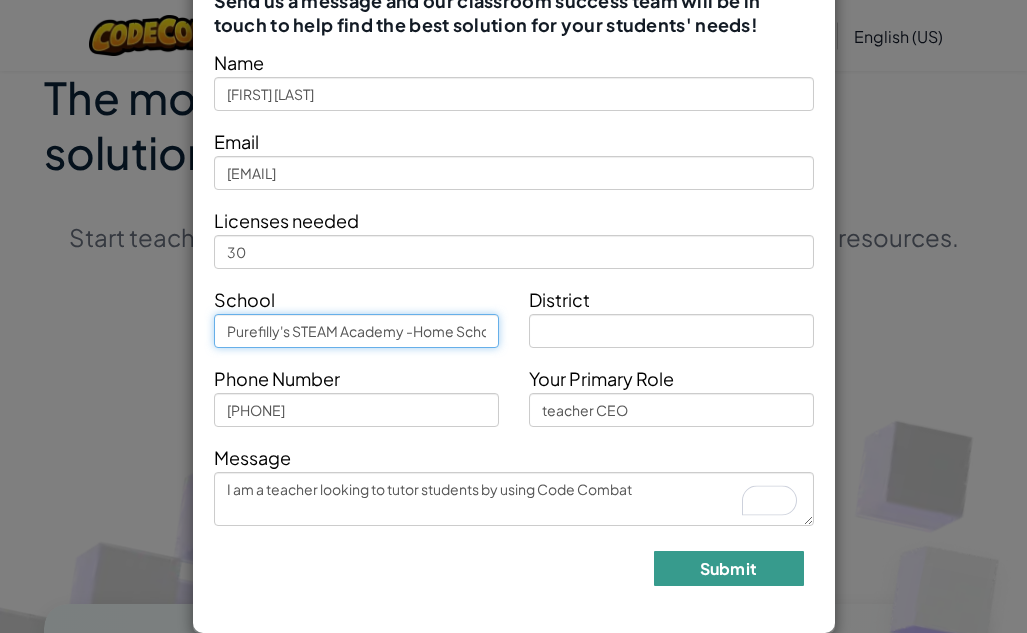 type on "Purefilly's STEAM Academy -Home School" 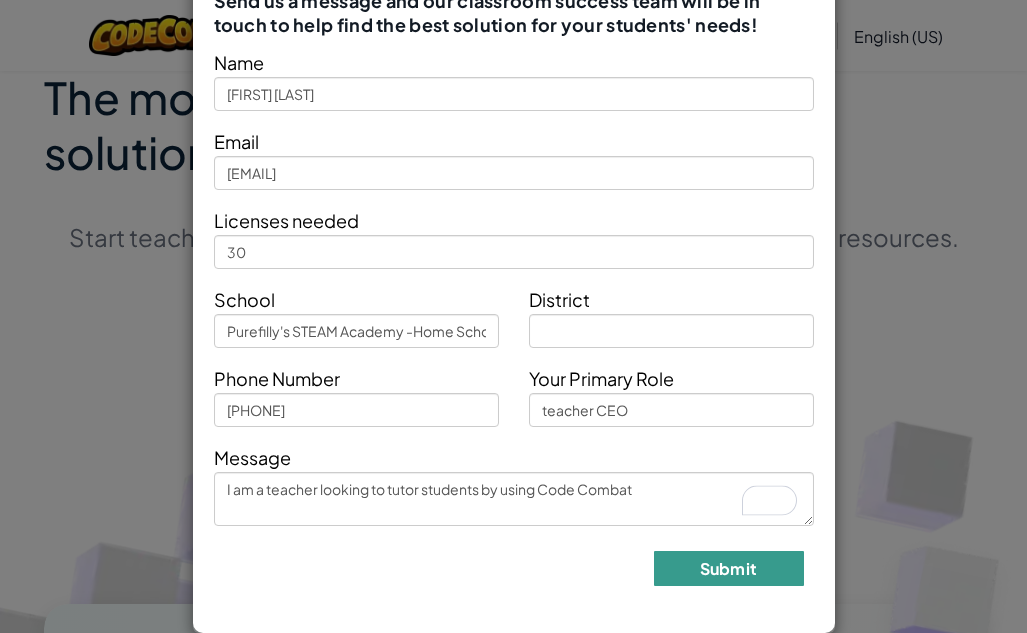 click on "Submit" at bounding box center (729, 568) 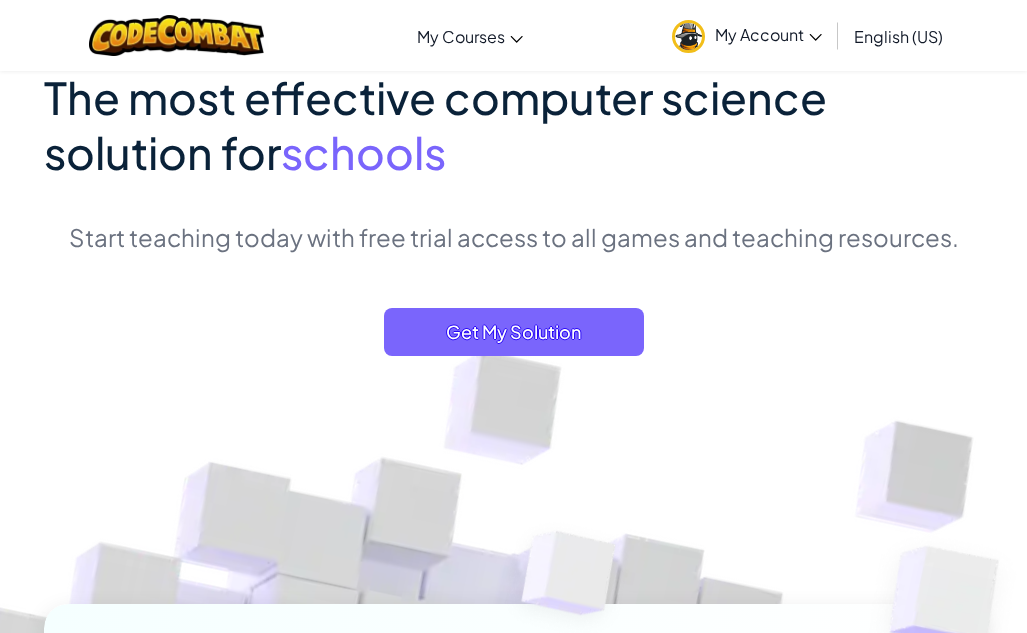 click on "Start teaching today with free trial access to all games and teaching resources." at bounding box center (514, 237) 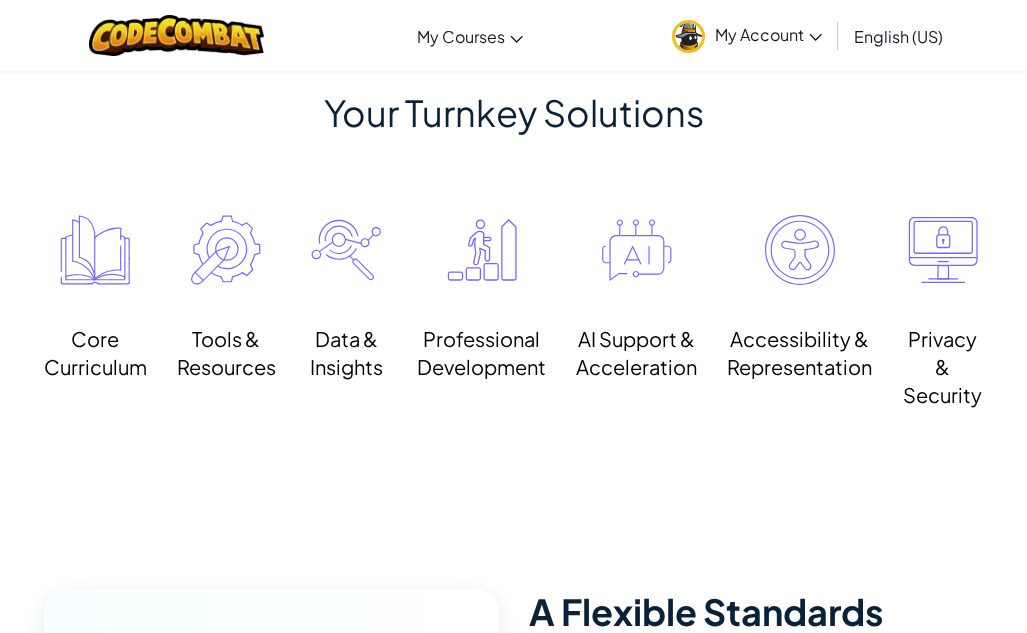 scroll, scrollTop: 2200, scrollLeft: 0, axis: vertical 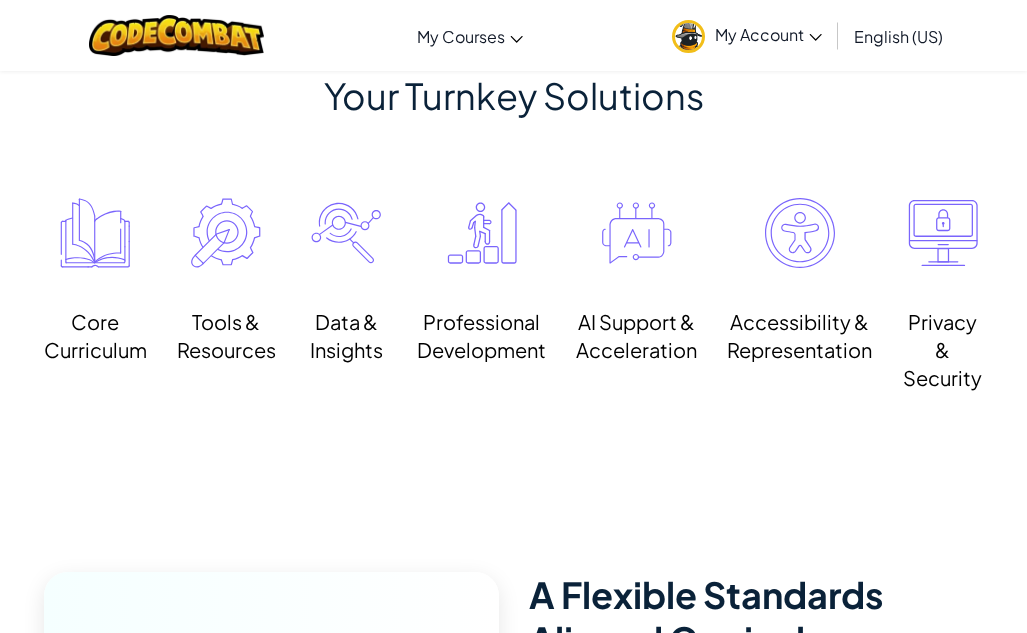 click at bounding box center (95, 233) 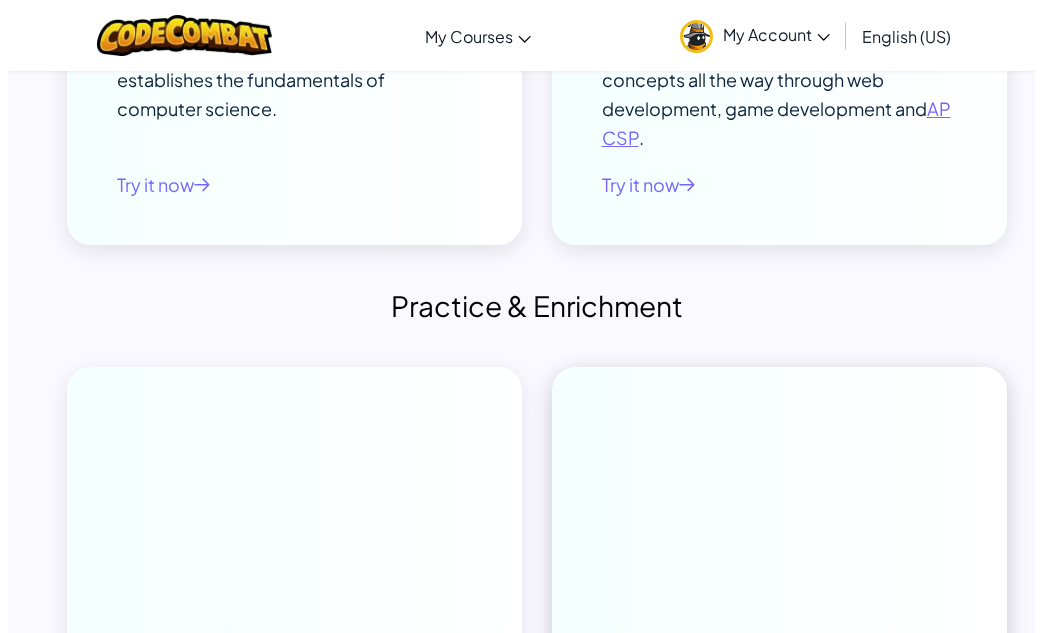 scroll, scrollTop: 7200, scrollLeft: 0, axis: vertical 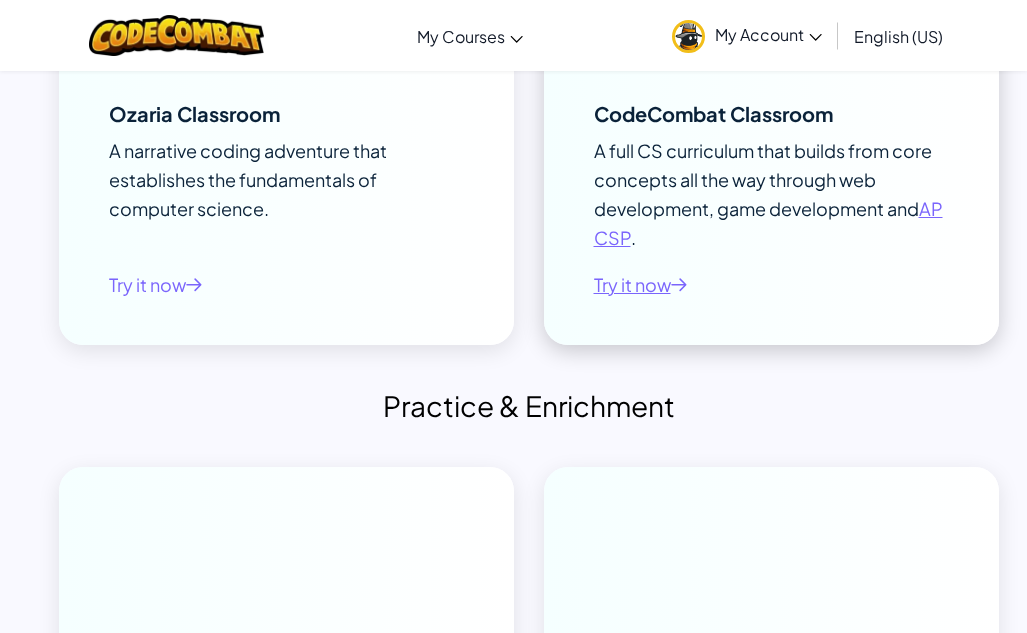 click on "Try it now" at bounding box center [640, 284] 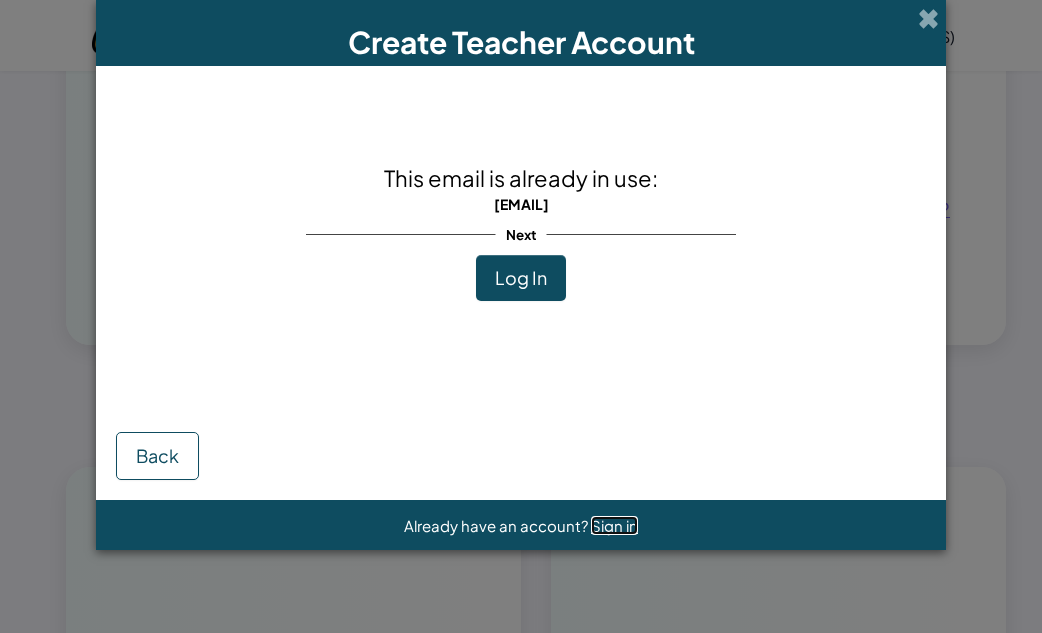 click on "Sign in" at bounding box center [614, 525] 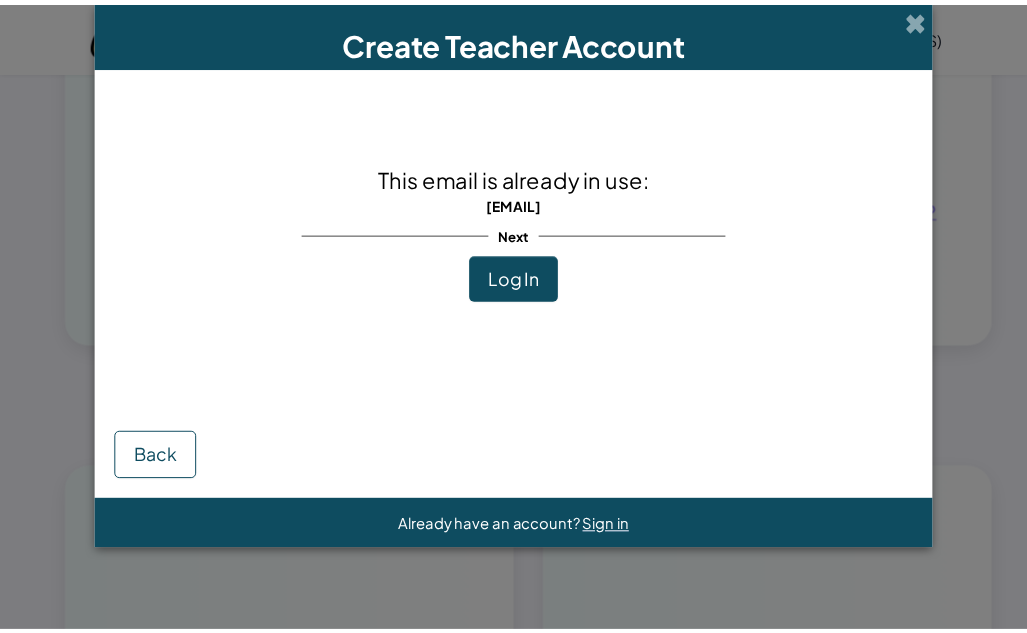 scroll, scrollTop: 0, scrollLeft: 0, axis: both 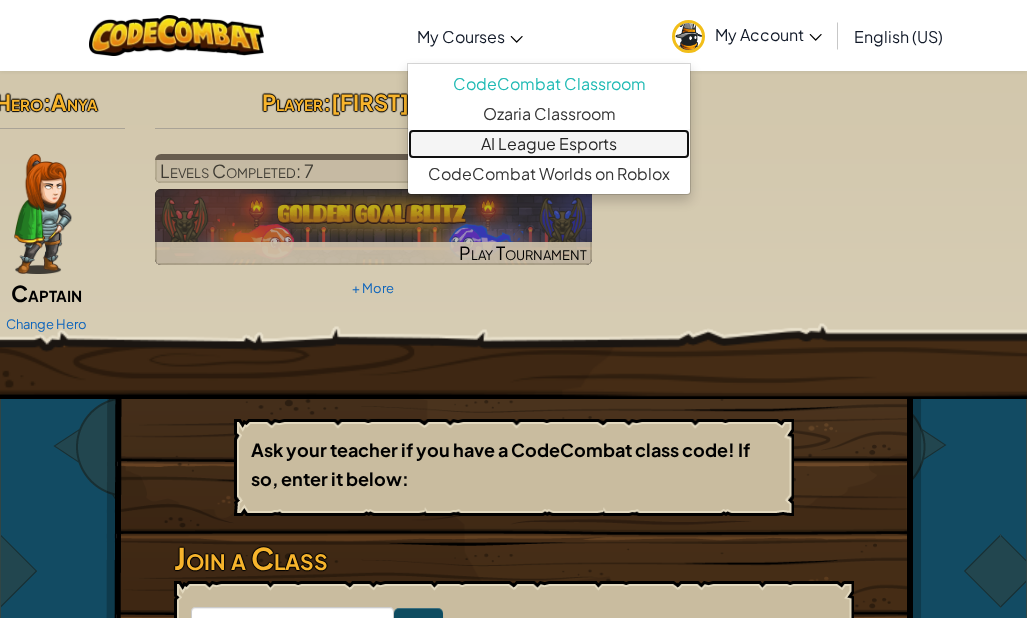 click on "AI League Esports" at bounding box center [549, 144] 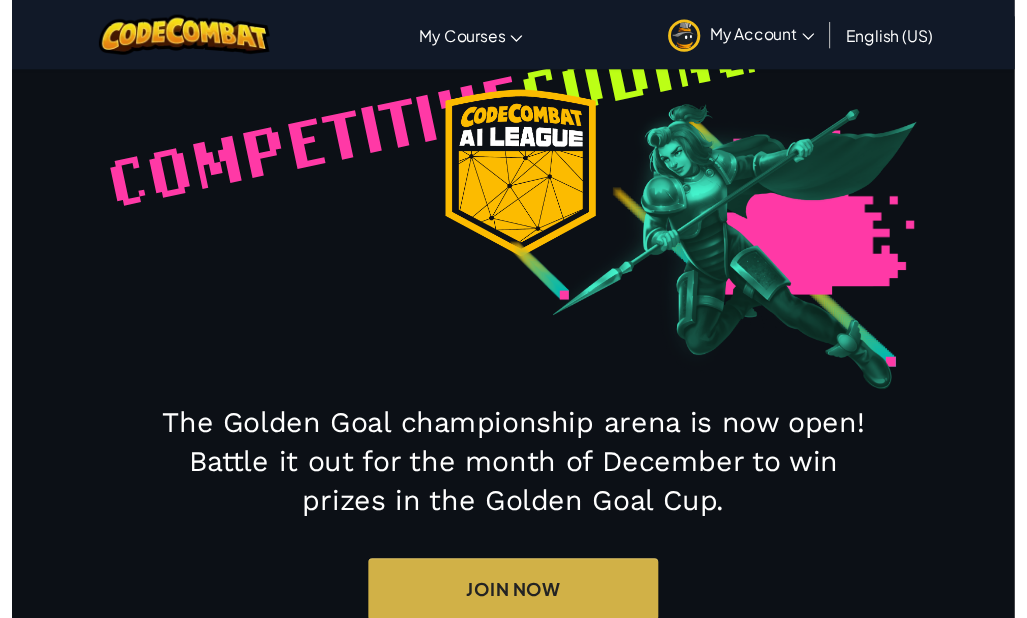 scroll, scrollTop: 0, scrollLeft: 0, axis: both 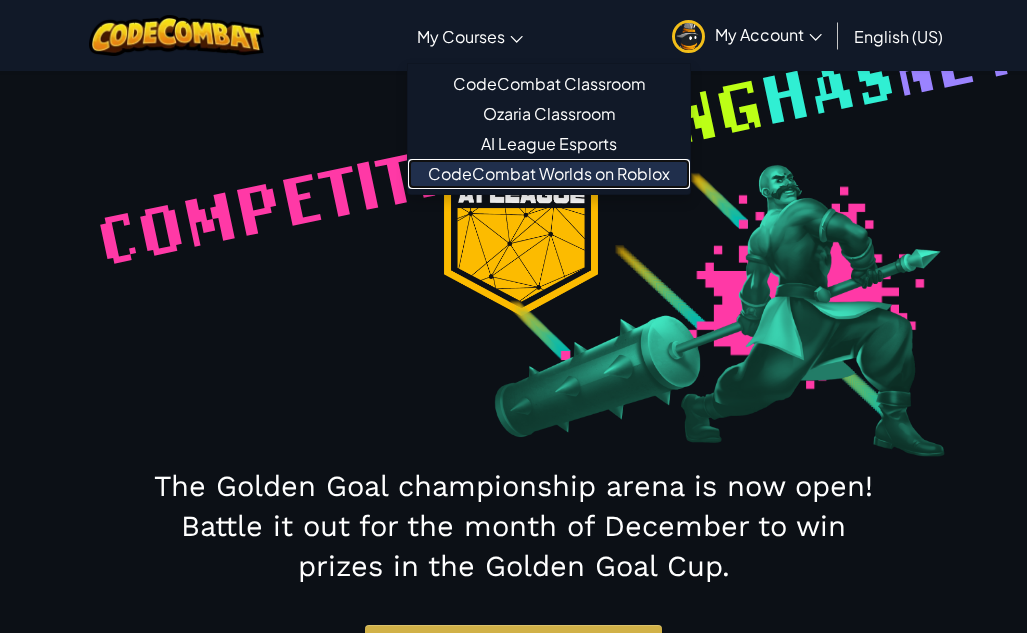 click on "CodeCombat Worlds on Roblox" at bounding box center [549, 174] 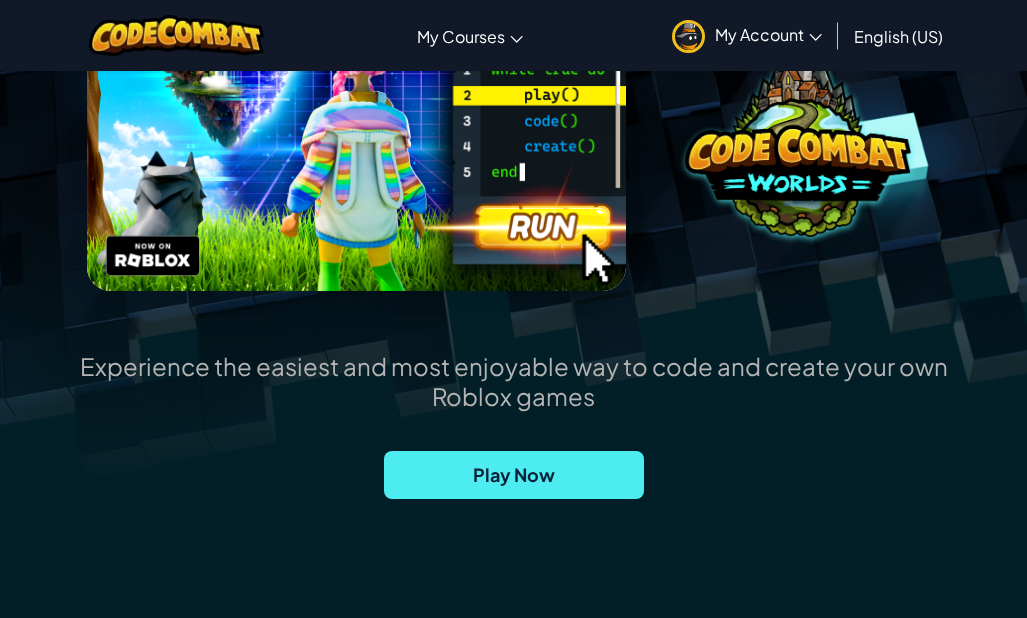 scroll, scrollTop: 400, scrollLeft: 0, axis: vertical 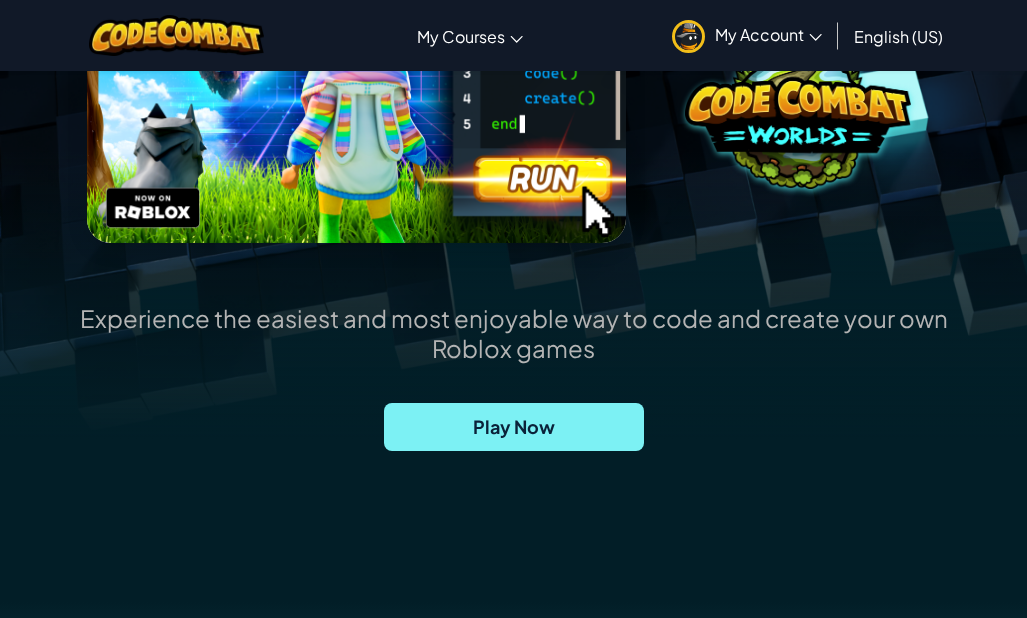 click on "Play Now" at bounding box center [514, 427] 